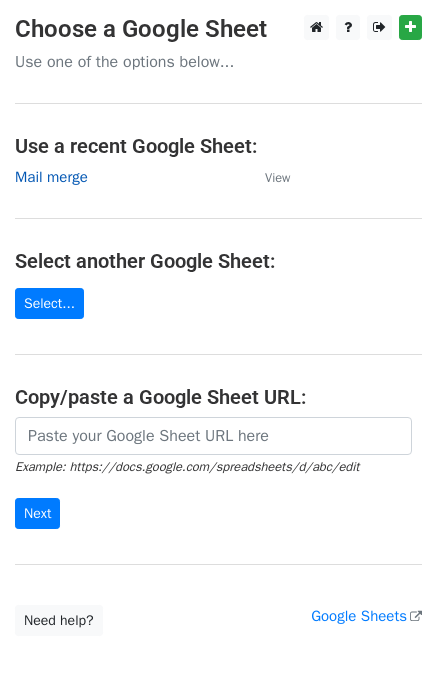scroll, scrollTop: 0, scrollLeft: 0, axis: both 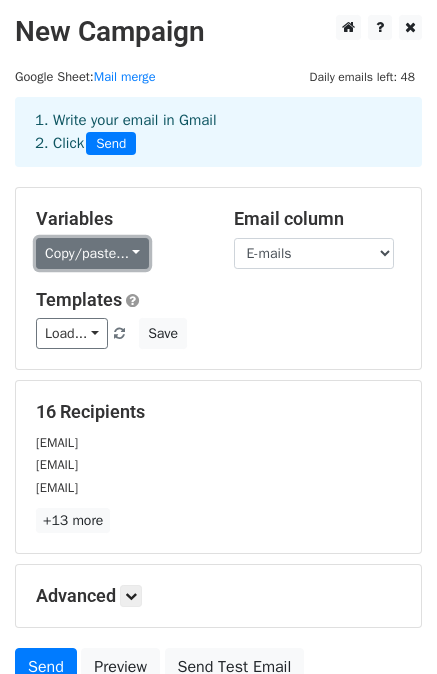 click on "Copy/paste..." at bounding box center (92, 253) 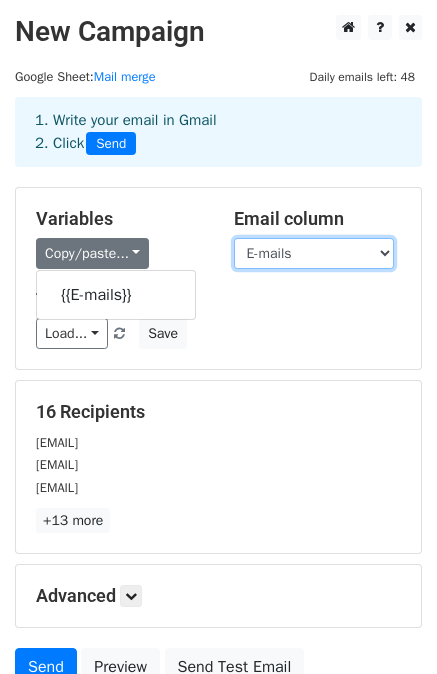 click on "E-mails" at bounding box center (314, 253) 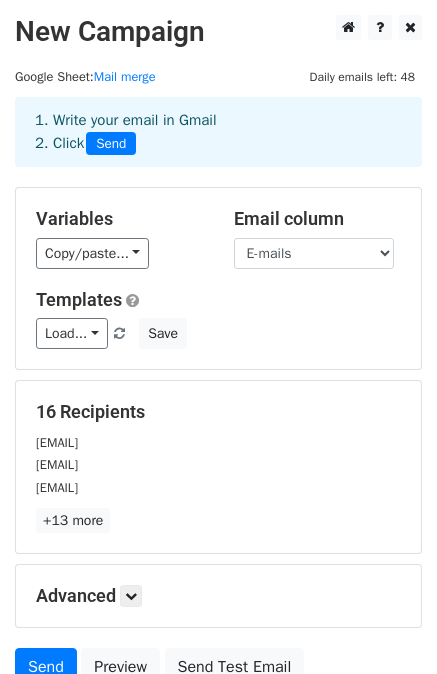 click on "Variables
Copy/paste...
{{E-mails}}
Email column
E-mails
Templates
Load...
No templates saved
Save" at bounding box center [218, 278] 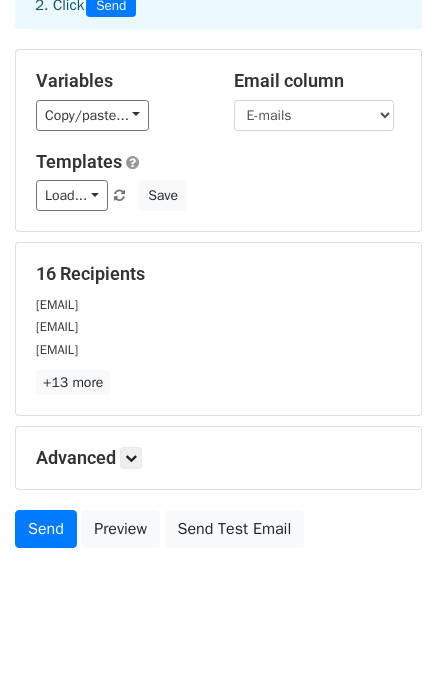 scroll, scrollTop: 180, scrollLeft: 0, axis: vertical 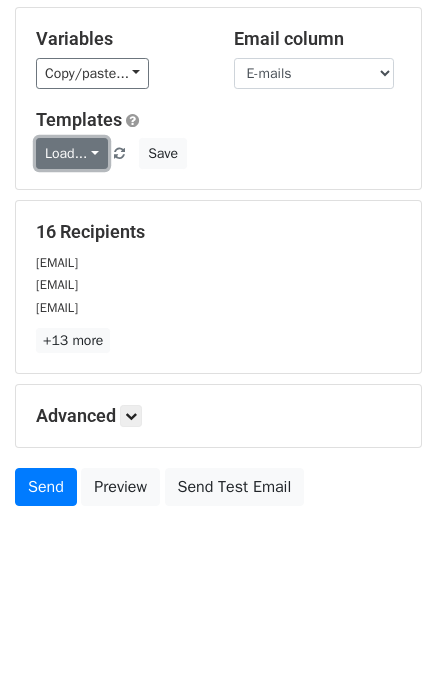 click on "Load..." at bounding box center (72, 153) 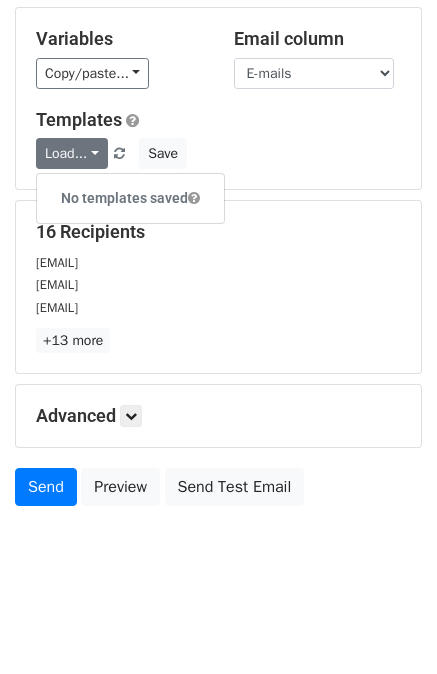 click on "No templates saved" at bounding box center [130, 198] 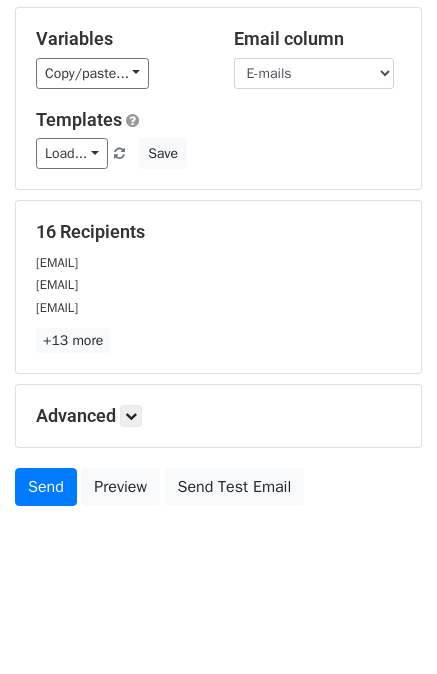 click on "Load...
No templates saved
Save" at bounding box center [218, 153] 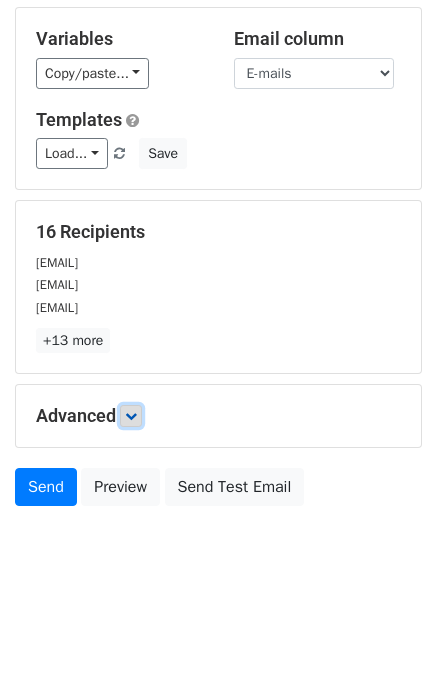 click at bounding box center [131, 416] 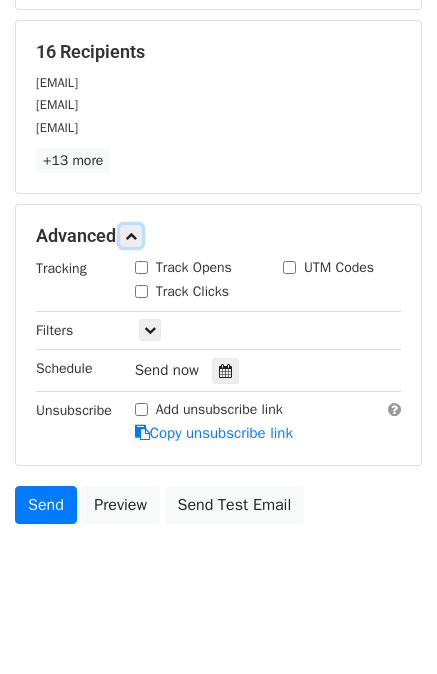 scroll, scrollTop: 374, scrollLeft: 0, axis: vertical 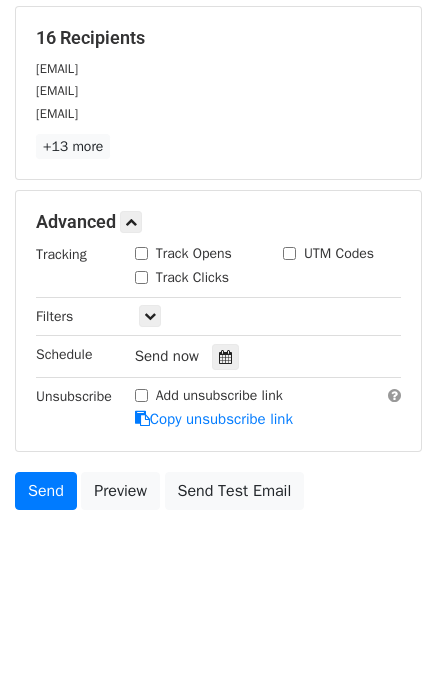 click on "16 Recipients
amaheshwari@gwa.amity.edu
vipin.kumar3@niu.edu.in
placement@smslucknow.ac.in
+13 more
16 Recipients
×
amaheshwari@gwa.amity.edu
vipin.kumar3@niu.edu.in
placement@smslucknow.ac.in
tpo.mitt@mit.asia
darpana@dsu.edu.in
tanyajain.tpo@gniot.net.in
inderjit.kaur@rayatbahra.com
debina.dey@jisgroup.org
sunil.pandi@nirmauni.ac.in
sapnasharmapimr2426@gmail.com
ips.placement@gmail.com
tpossgpurc@pu.ac.in
gsuman@universalai.in
tpo@acem.ac.in
jitm.tpo@gmail.com
tpo@pimrbhopal.ac.in
Close" at bounding box center (218, 93) 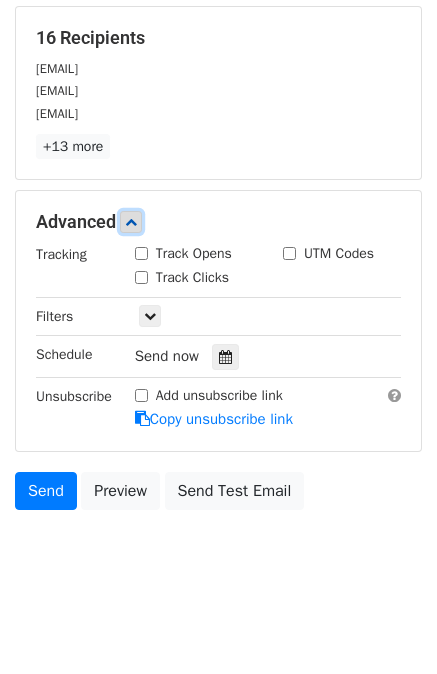 click at bounding box center (131, 222) 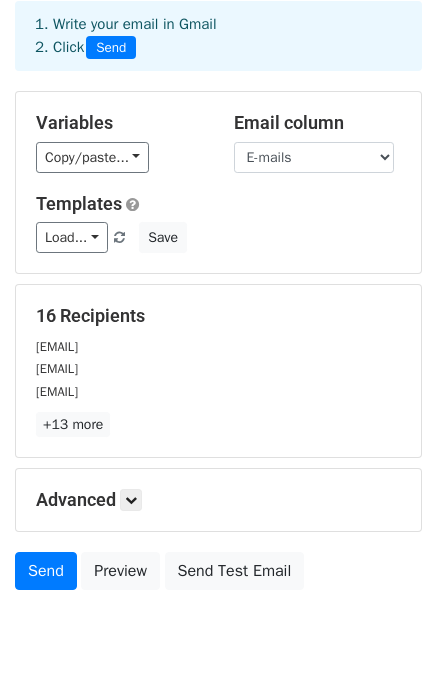 scroll, scrollTop: 0, scrollLeft: 0, axis: both 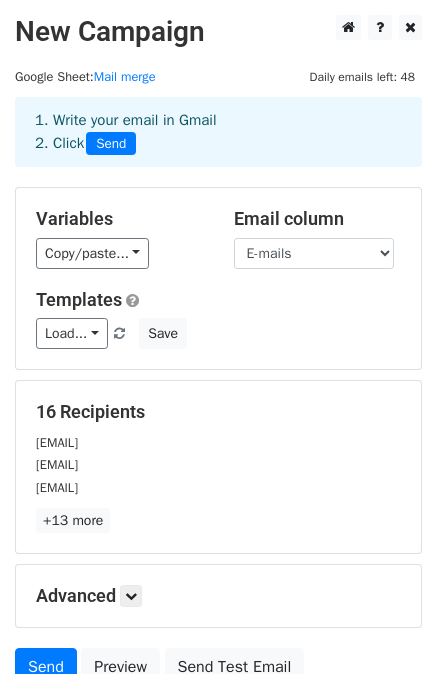 click on "Daily emails left: 48" at bounding box center (362, 77) 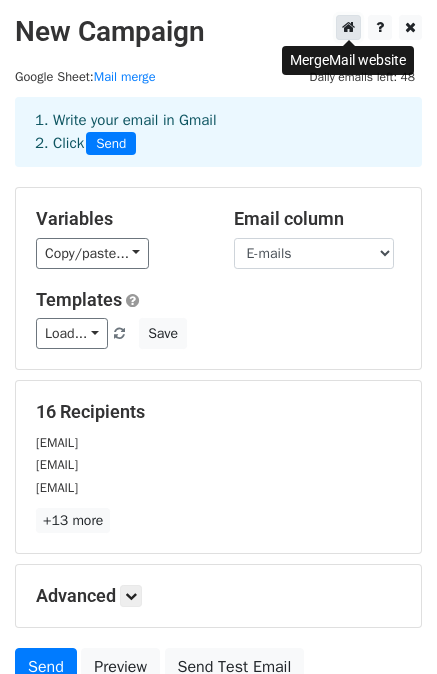 click at bounding box center [348, 27] 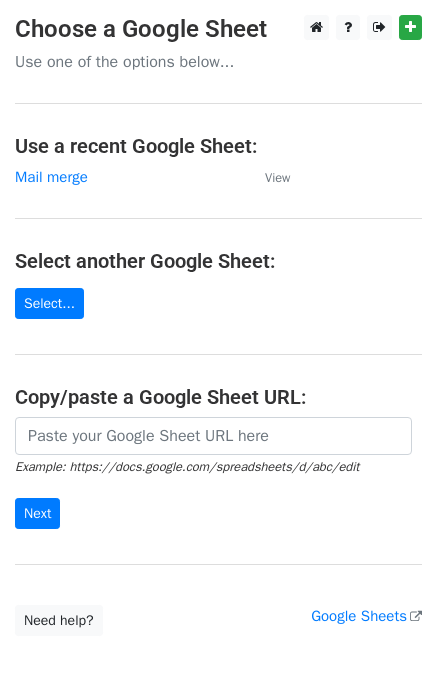 scroll, scrollTop: 0, scrollLeft: 0, axis: both 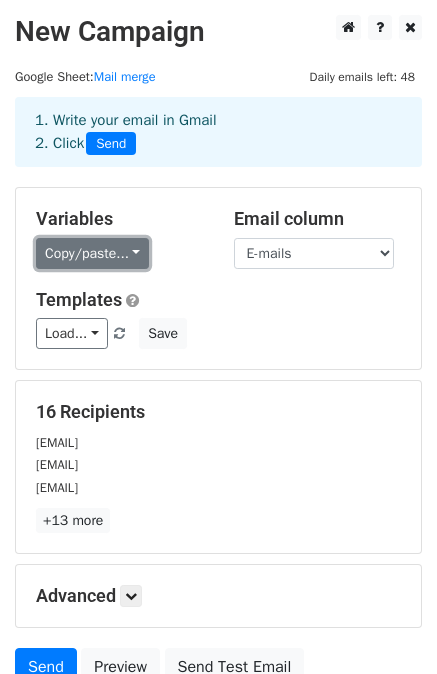 click on "Copy/paste..." at bounding box center [92, 253] 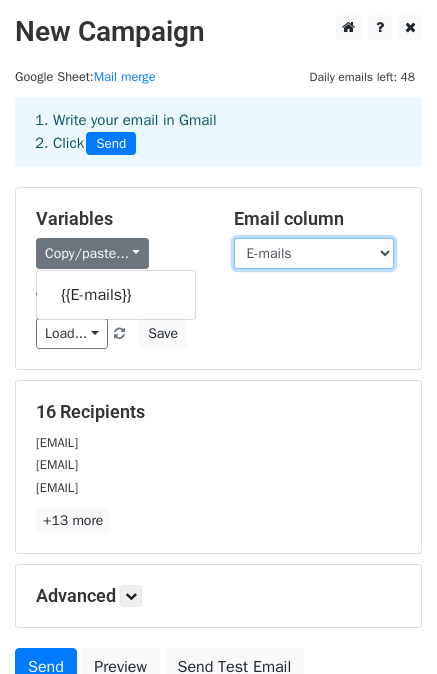 click on "E-mails" at bounding box center (314, 253) 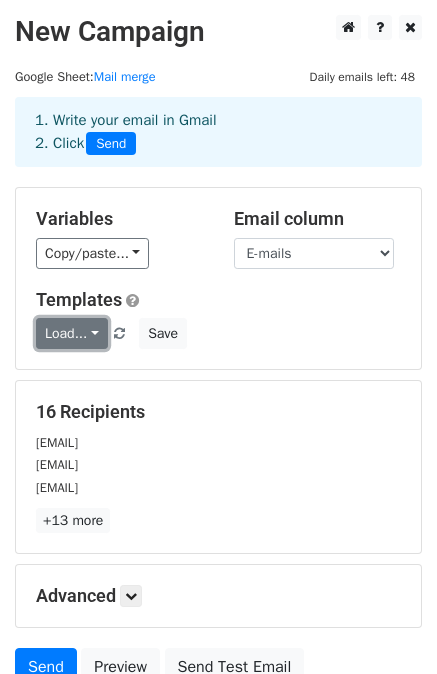 click on "Load..." at bounding box center [72, 333] 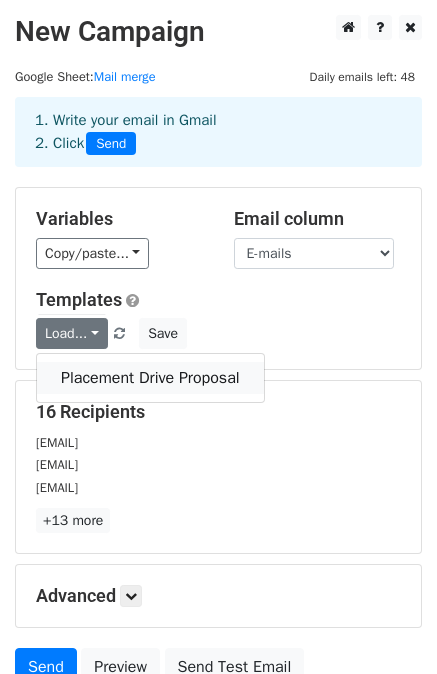 click on "Placement Drive Proposal" at bounding box center [150, 378] 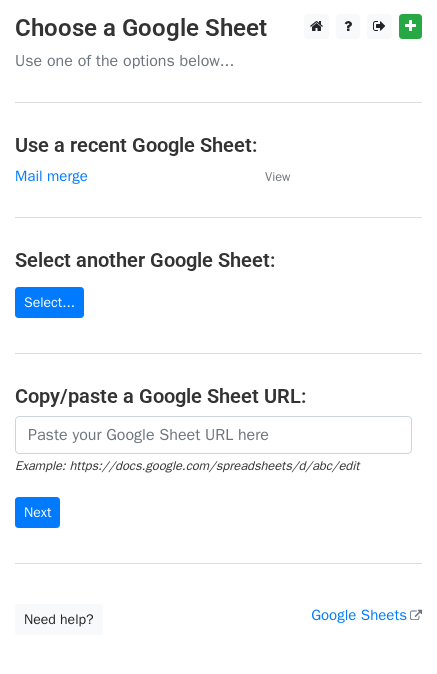 scroll, scrollTop: 0, scrollLeft: 0, axis: both 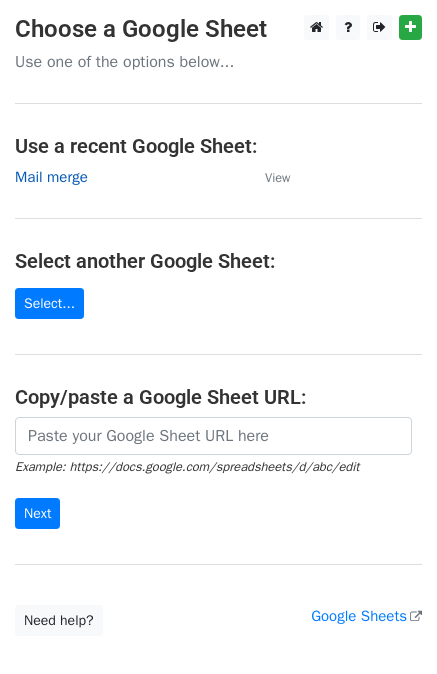 click on "Mail merge" at bounding box center [51, 177] 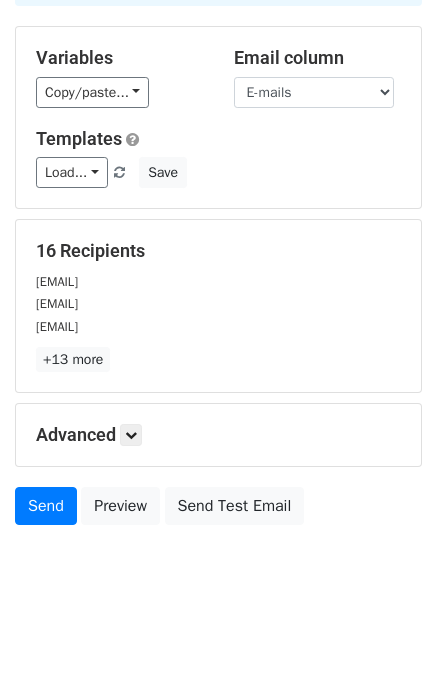 scroll, scrollTop: 180, scrollLeft: 0, axis: vertical 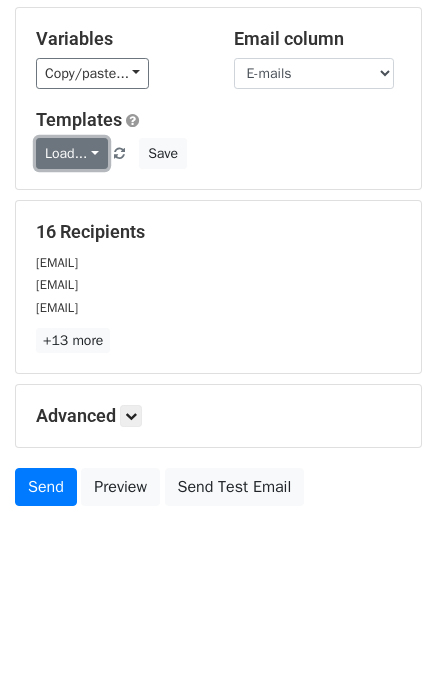 click on "Load..." at bounding box center (72, 153) 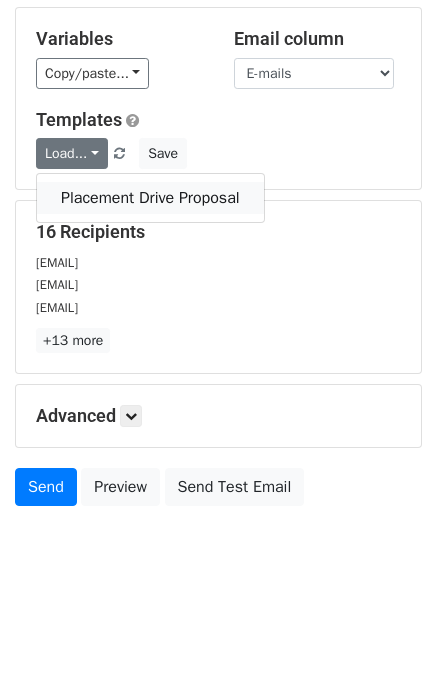 click on "Placement Drive Proposal" at bounding box center (150, 198) 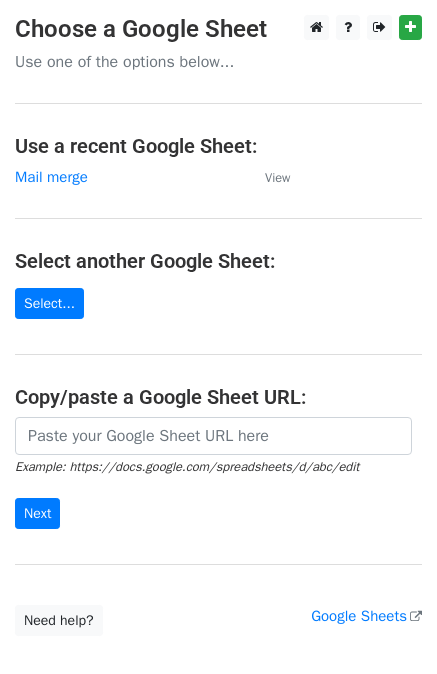 scroll, scrollTop: 0, scrollLeft: 0, axis: both 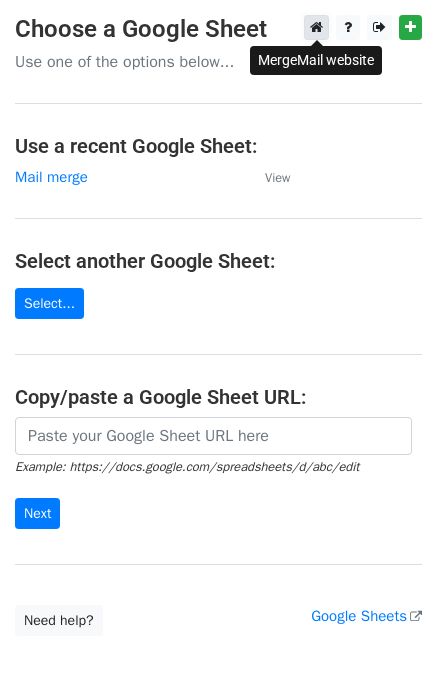 click at bounding box center [316, 27] 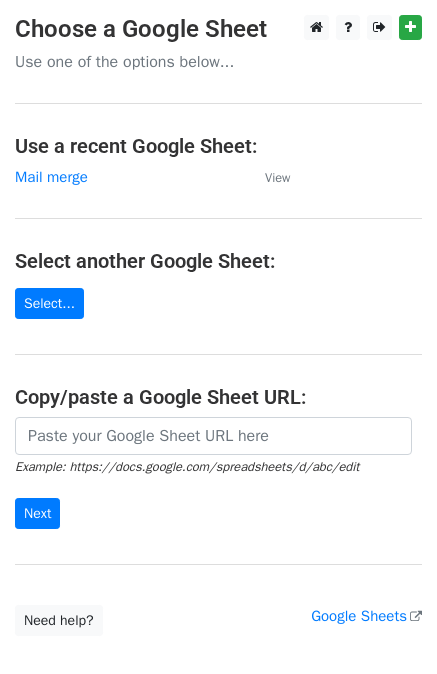 scroll, scrollTop: 0, scrollLeft: 0, axis: both 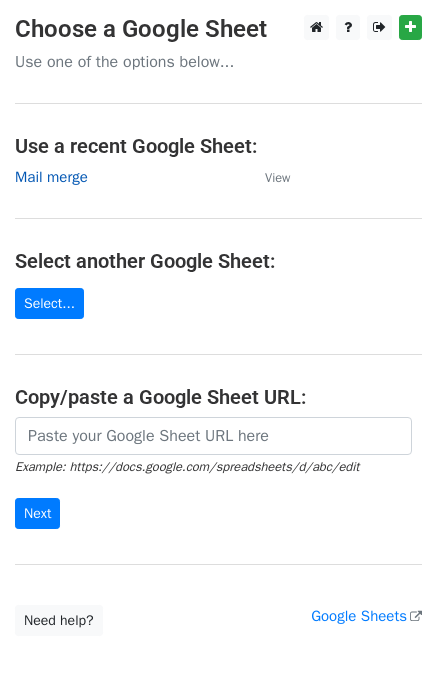 click on "Mail merge" at bounding box center [51, 177] 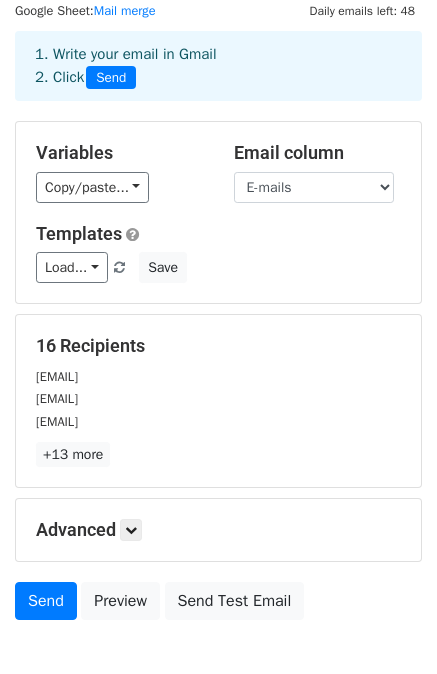 scroll, scrollTop: 100, scrollLeft: 0, axis: vertical 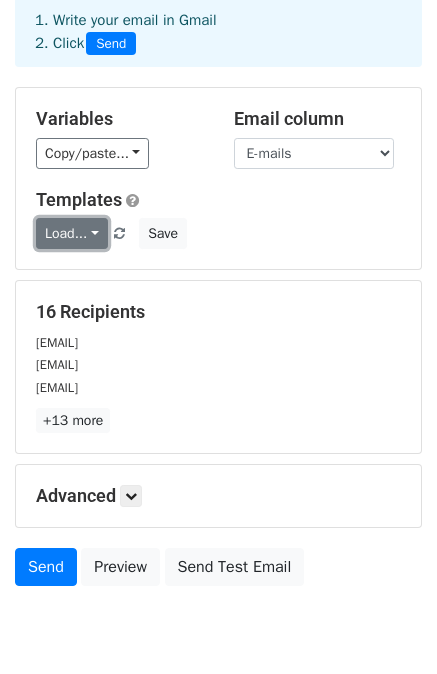 click on "Load..." at bounding box center (72, 233) 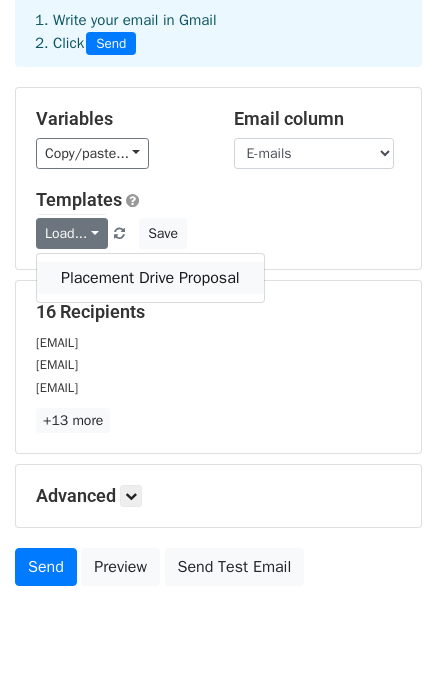 click on "Placement Drive Proposal" at bounding box center [150, 278] 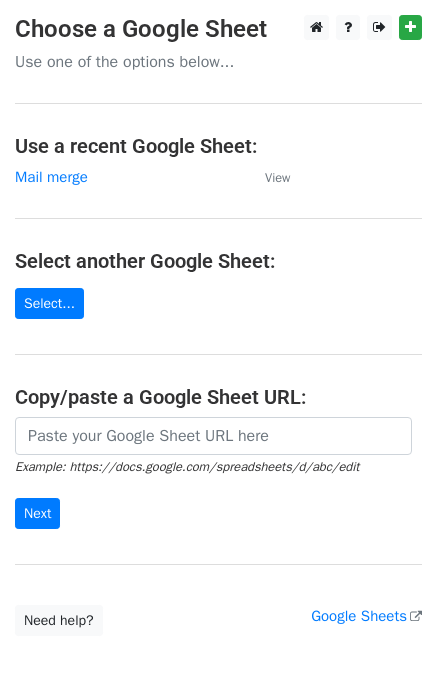 scroll, scrollTop: 0, scrollLeft: 0, axis: both 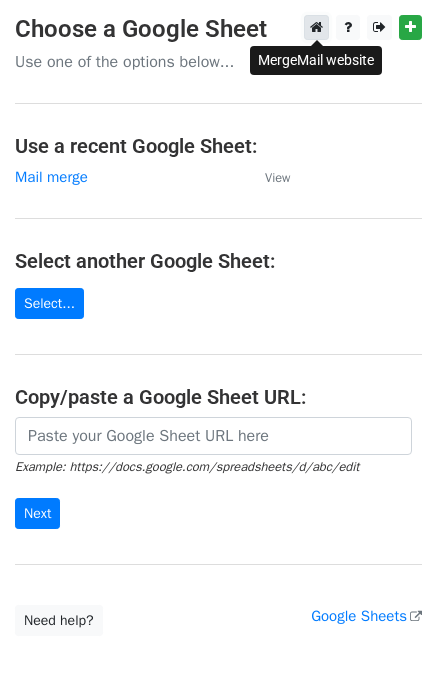 click at bounding box center (316, 27) 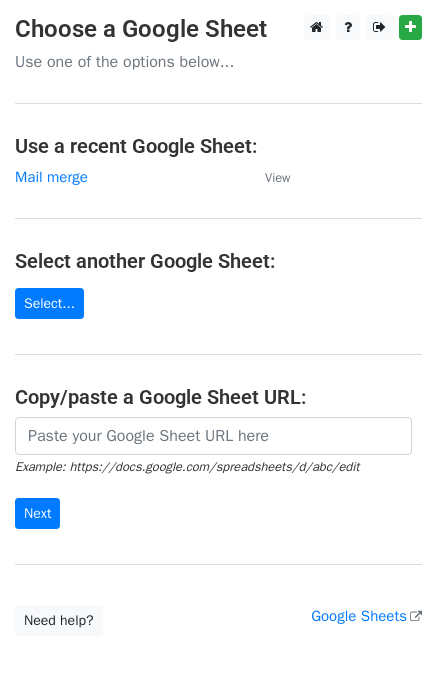 scroll, scrollTop: 0, scrollLeft: 0, axis: both 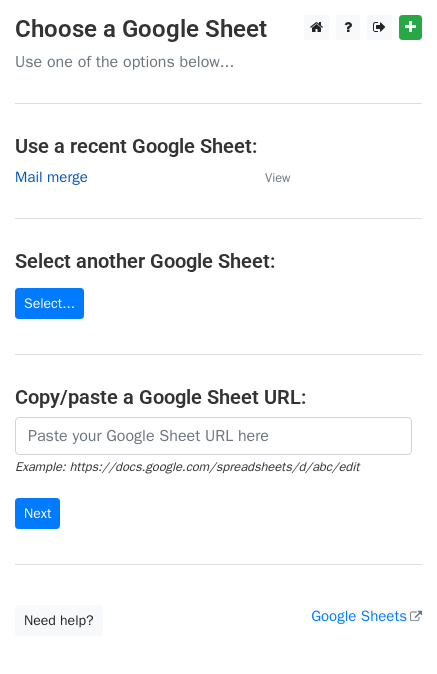 click on "Mail merge" at bounding box center (51, 177) 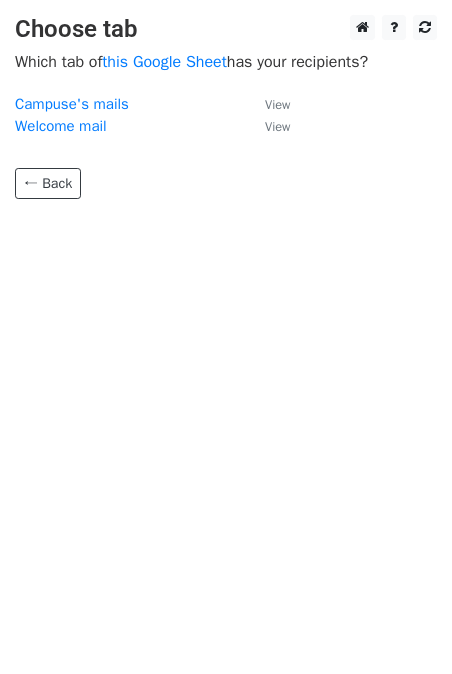 scroll, scrollTop: 0, scrollLeft: 0, axis: both 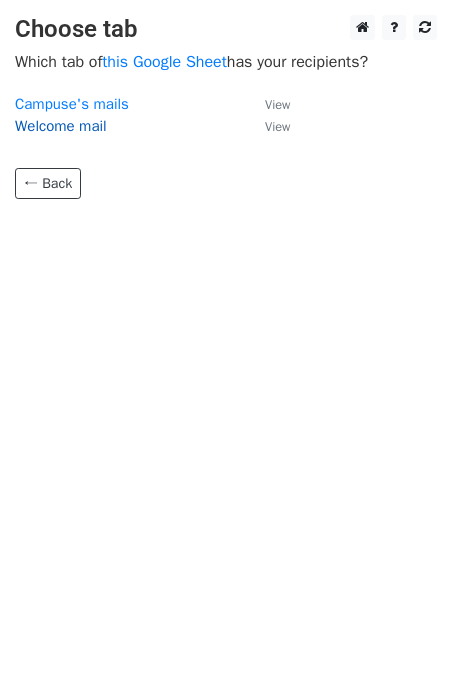 click on "Welcome mail" at bounding box center (61, 126) 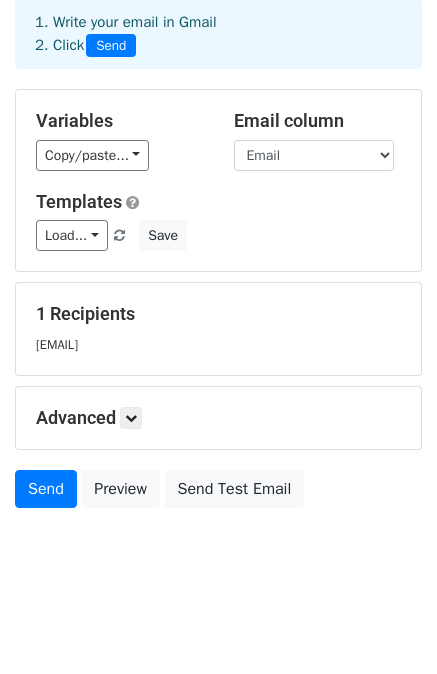 scroll, scrollTop: 0, scrollLeft: 0, axis: both 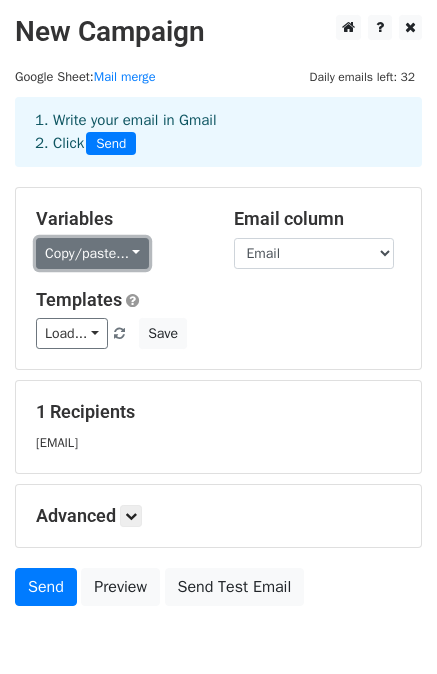 click on "Copy/paste..." at bounding box center [92, 253] 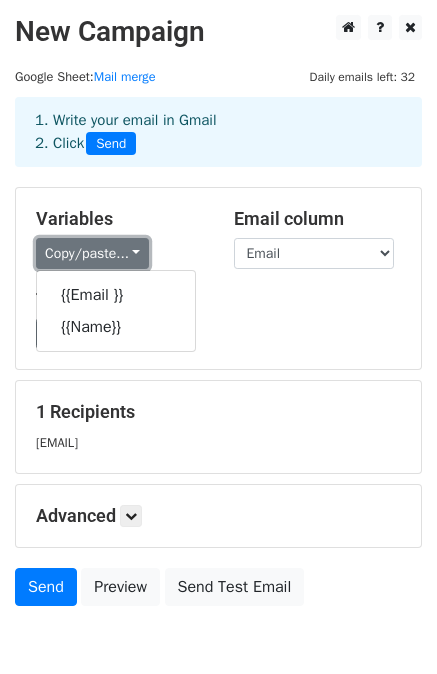 click on "Copy/paste..." at bounding box center (92, 253) 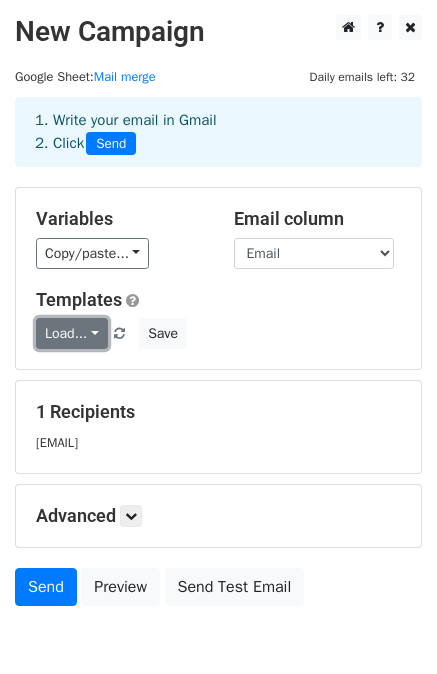 click on "Load..." at bounding box center [72, 333] 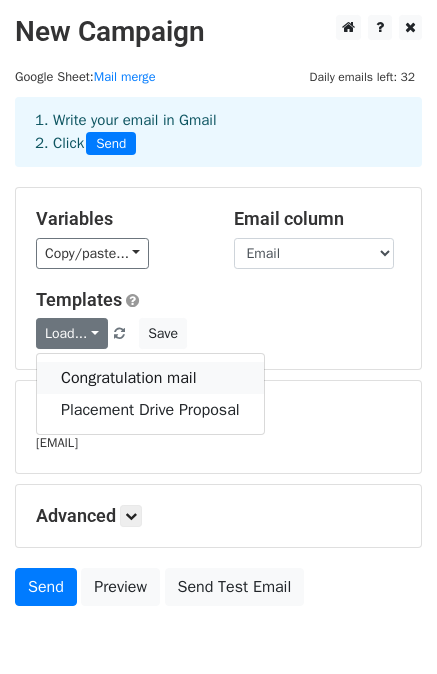 click on "Congratulation mail" at bounding box center [150, 378] 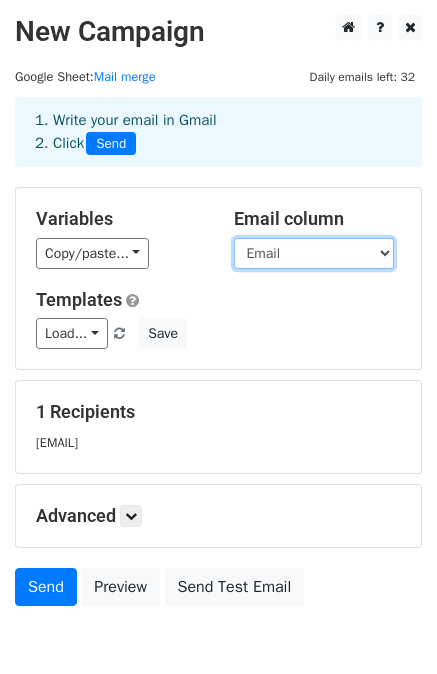 click on "Email
Name" at bounding box center (314, 253) 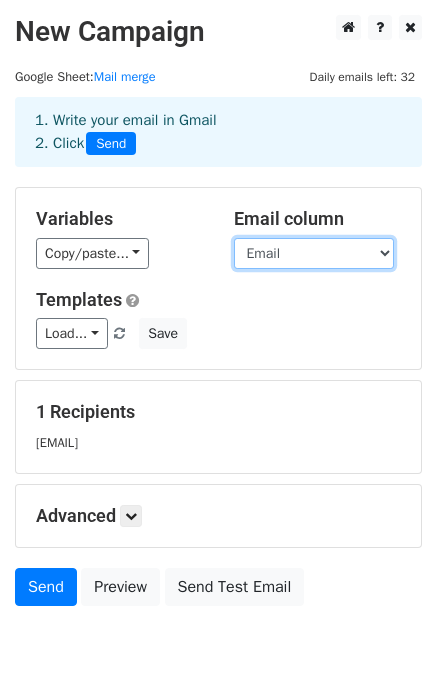 click on "Email
Name" at bounding box center (314, 253) 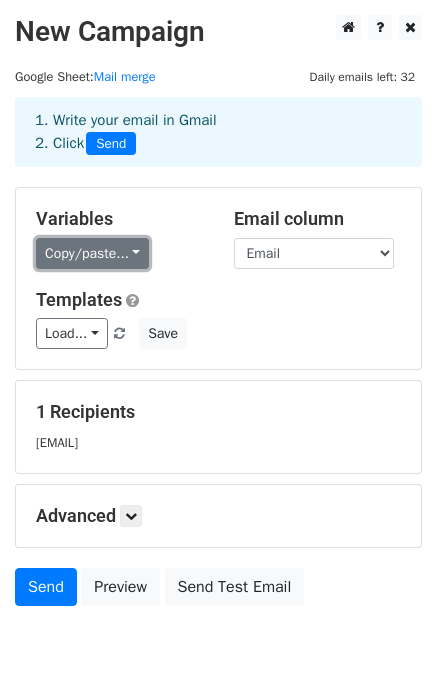 click on "Copy/paste..." at bounding box center (92, 253) 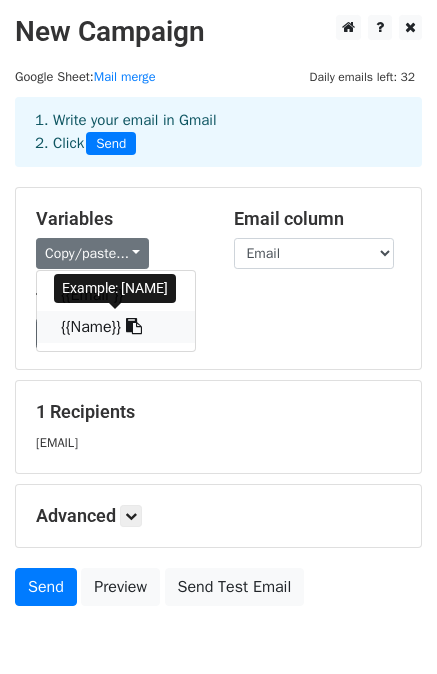 click on "{{Name}}" at bounding box center [116, 327] 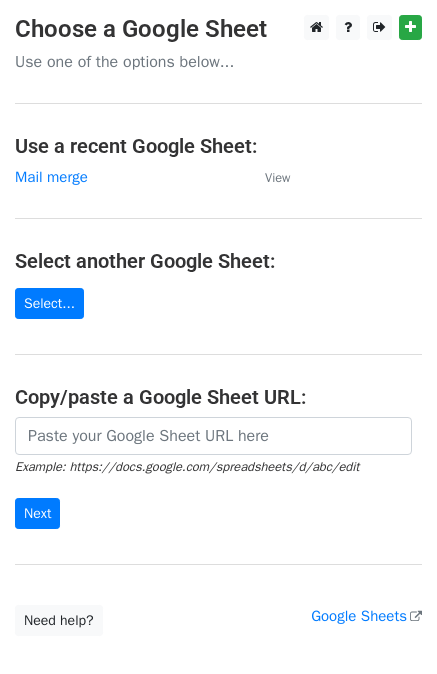 scroll, scrollTop: 0, scrollLeft: 0, axis: both 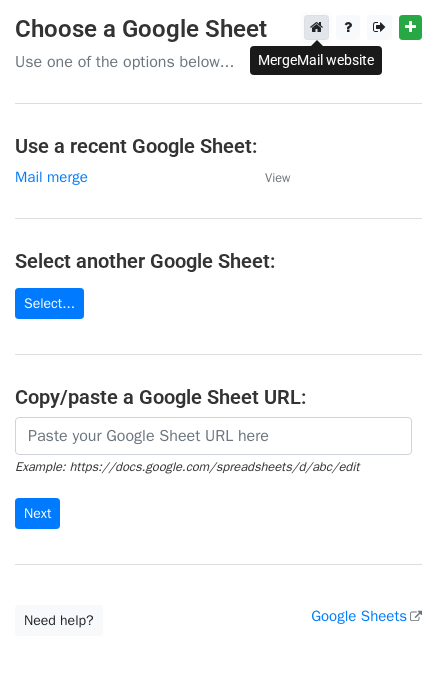 click at bounding box center [316, 27] 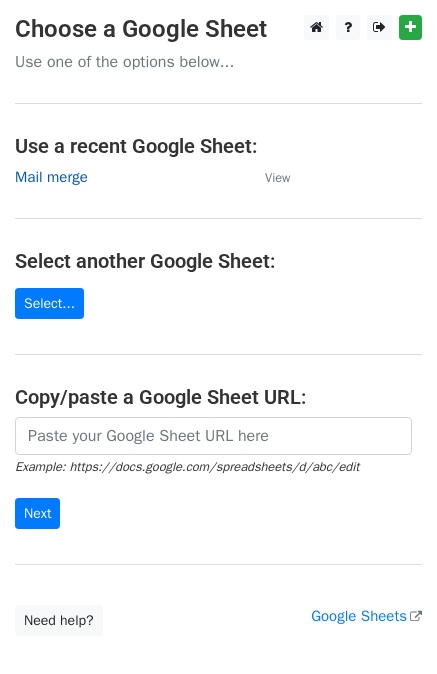 click on "Mail merge" at bounding box center [51, 177] 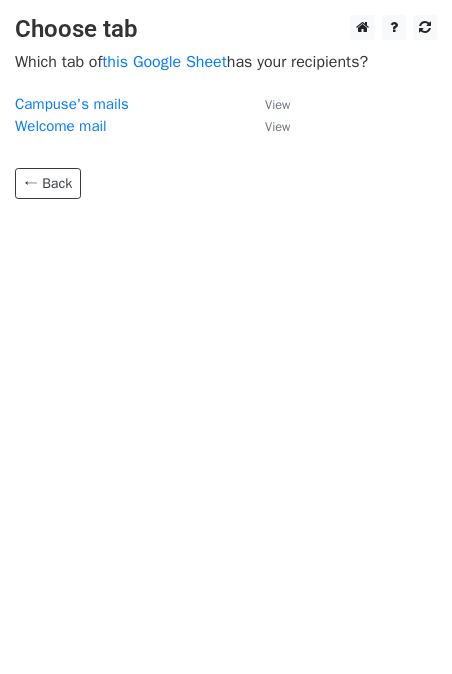 scroll, scrollTop: 0, scrollLeft: 0, axis: both 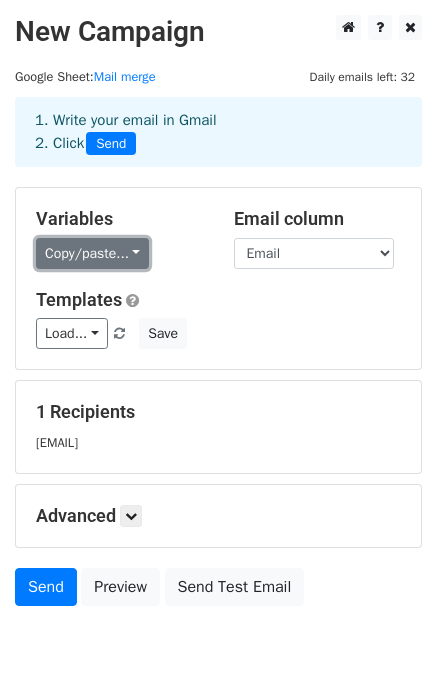 click on "Copy/paste..." at bounding box center (92, 253) 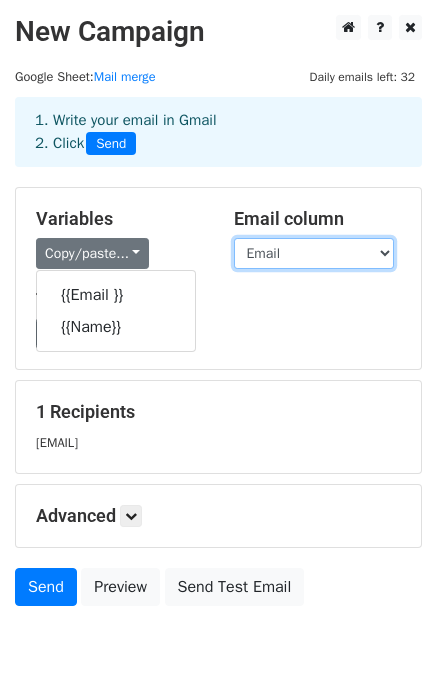 click on "Email
Name" at bounding box center (314, 253) 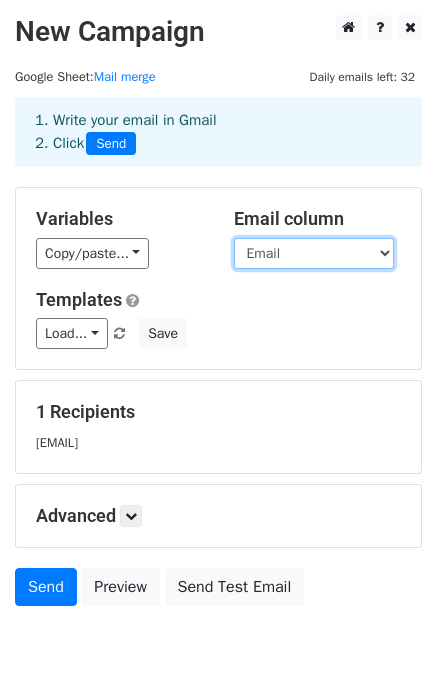 click on "Email
Name" at bounding box center [314, 253] 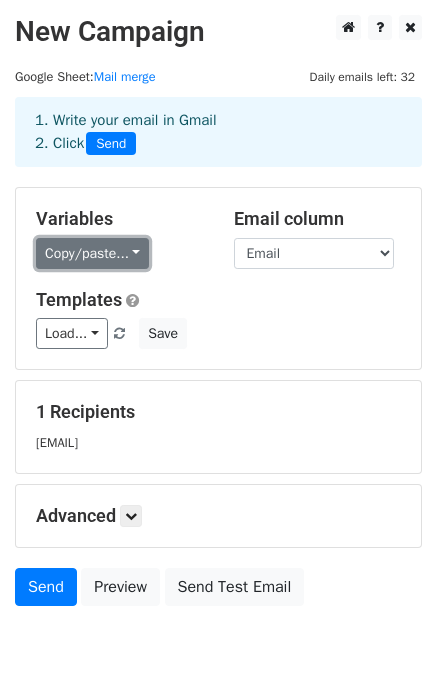 click on "Copy/paste..." at bounding box center (92, 253) 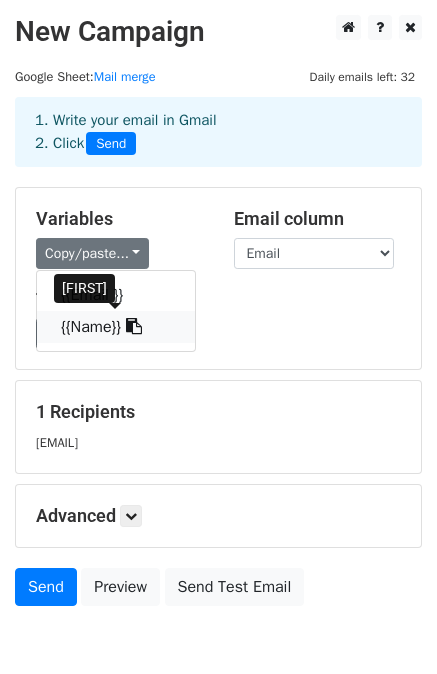 click on "{{Name}}" at bounding box center [116, 327] 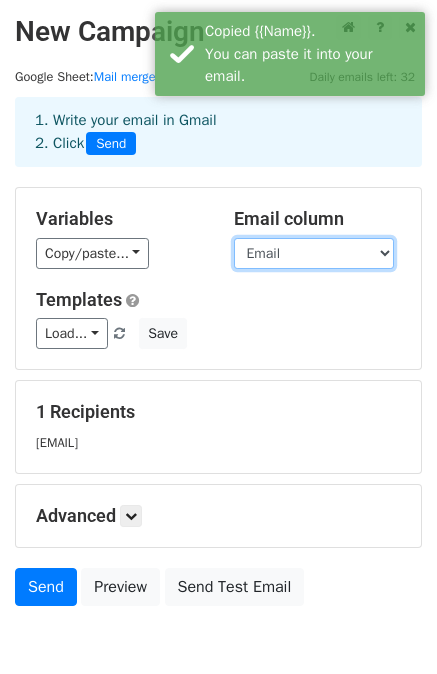 click on "Email
Name" at bounding box center [314, 253] 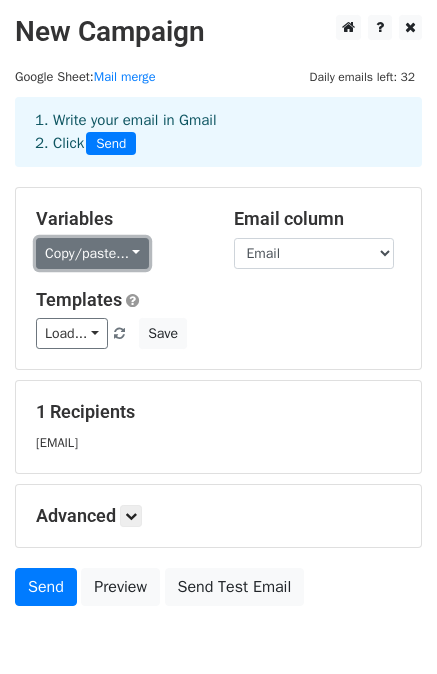 click on "Copy/paste..." at bounding box center (92, 253) 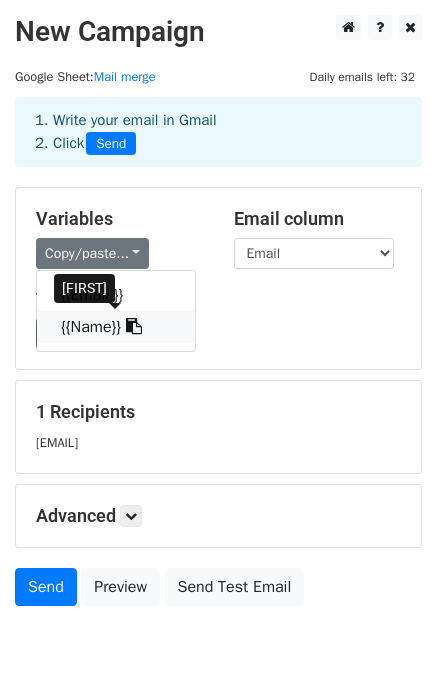 click on "{{Name}}" at bounding box center (116, 327) 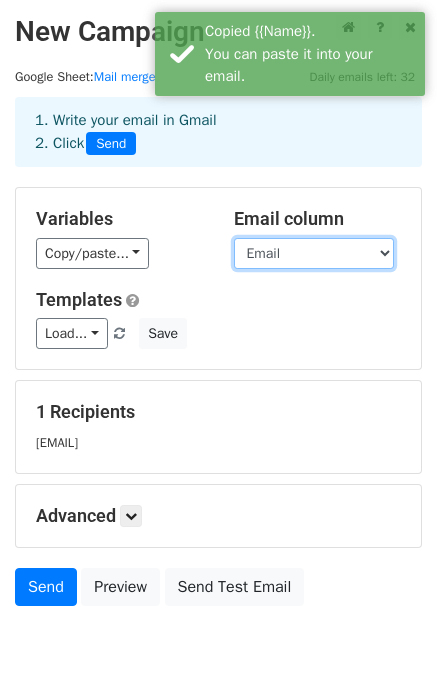 click on "Email
Name" at bounding box center [314, 253] 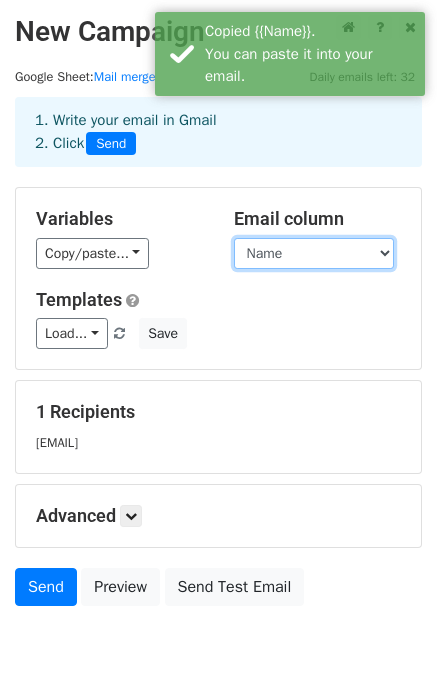 click on "Email
Name" at bounding box center (314, 253) 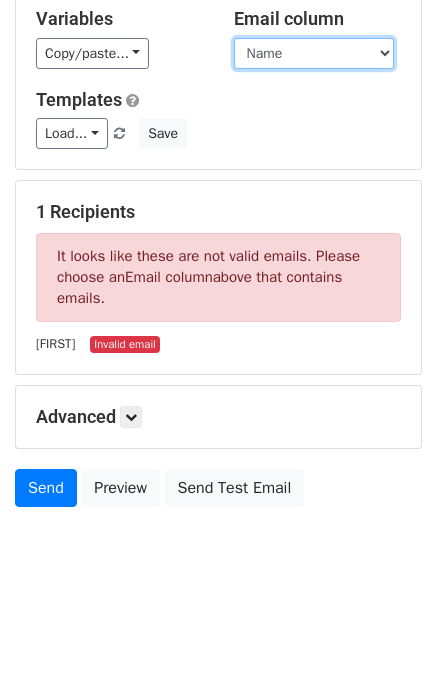 scroll, scrollTop: 100, scrollLeft: 0, axis: vertical 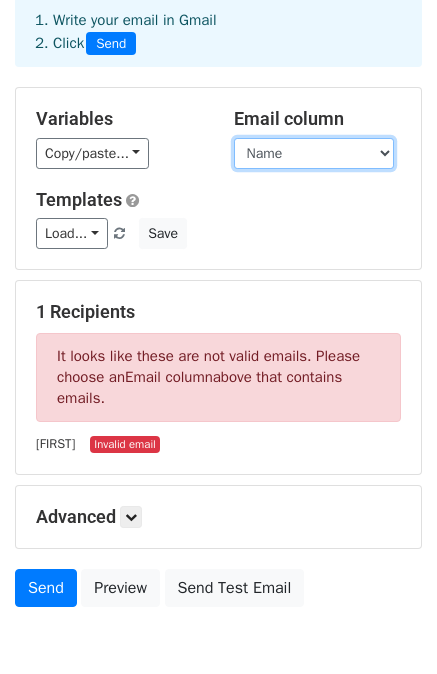 click on "Email
Name" at bounding box center (314, 153) 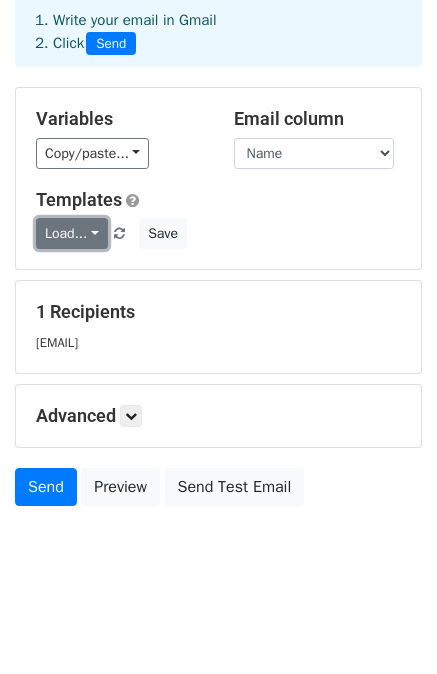 click on "Load..." at bounding box center (72, 233) 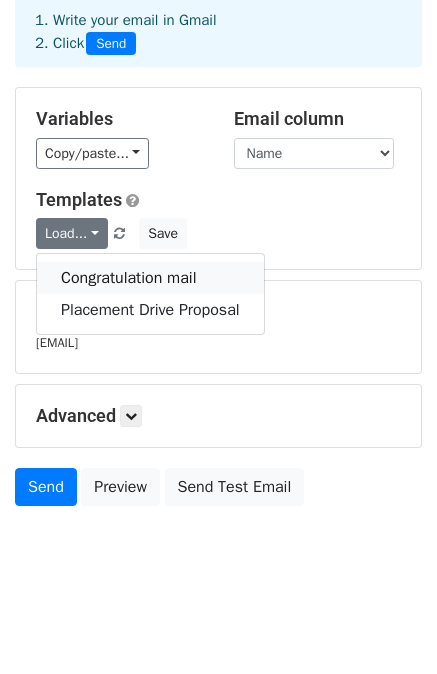 click on "Congratulation mail" at bounding box center (150, 278) 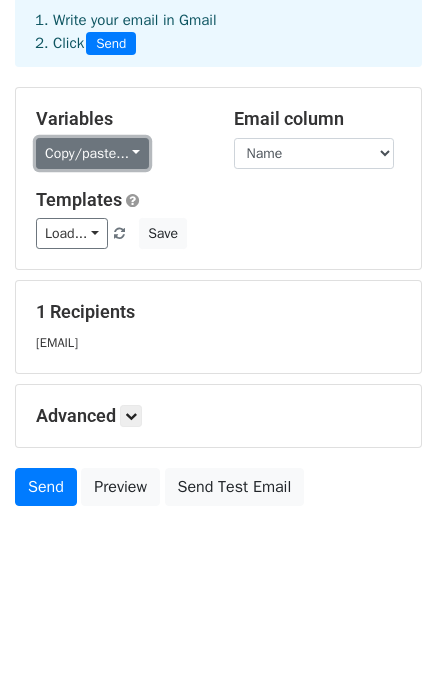 click on "Copy/paste..." at bounding box center [92, 153] 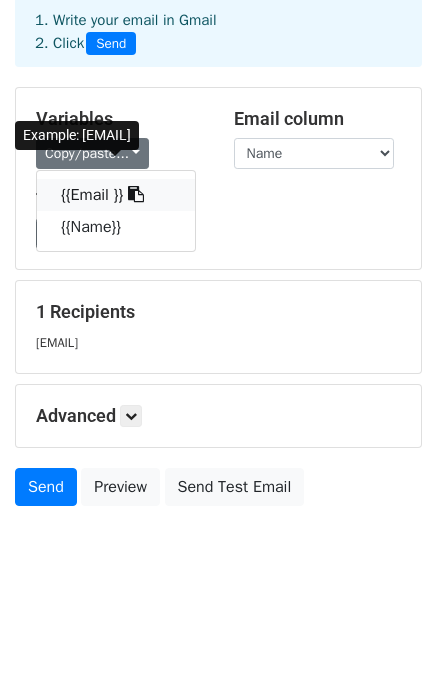 click on "{{Email }}" at bounding box center (116, 195) 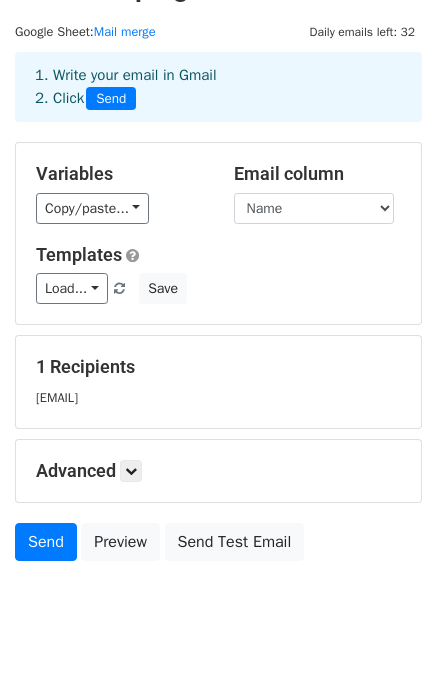 scroll, scrollTop: 0, scrollLeft: 0, axis: both 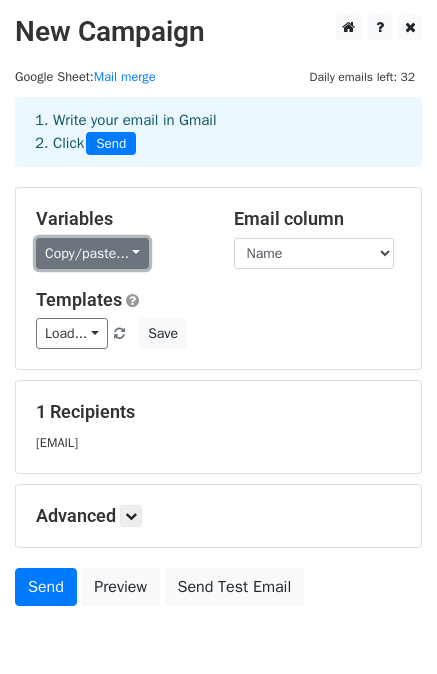 click on "Copy/paste..." at bounding box center [92, 253] 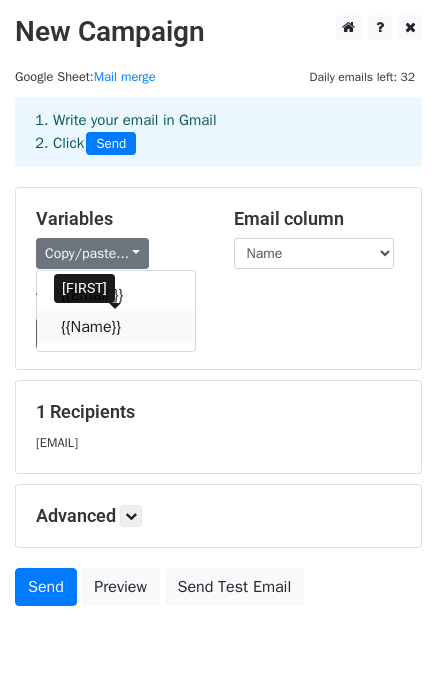 click on "{{Name}}" at bounding box center [116, 327] 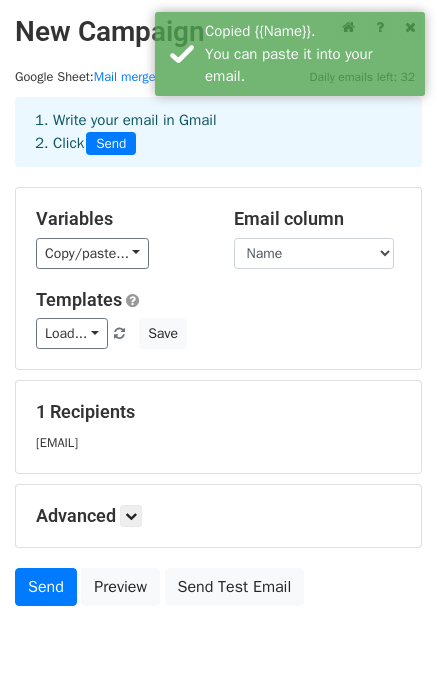 click on "Templates" at bounding box center [218, 300] 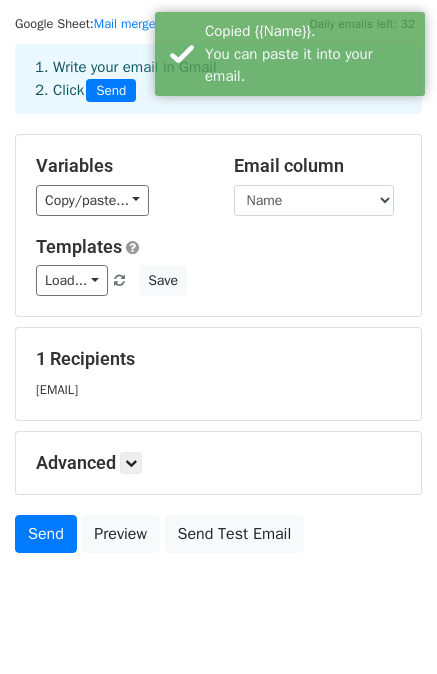 scroll, scrollTop: 100, scrollLeft: 0, axis: vertical 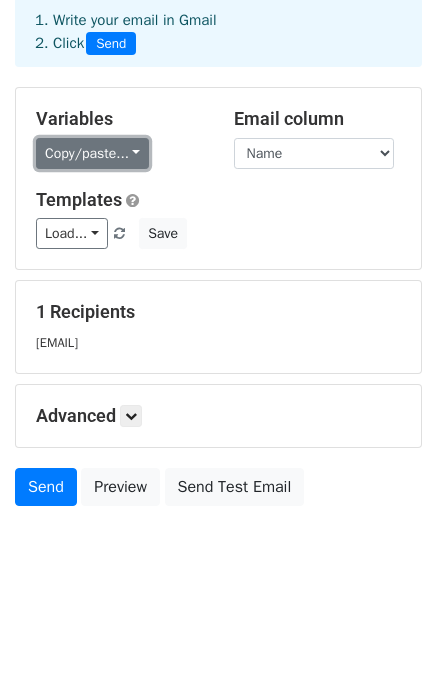 click on "Copy/paste..." at bounding box center [92, 153] 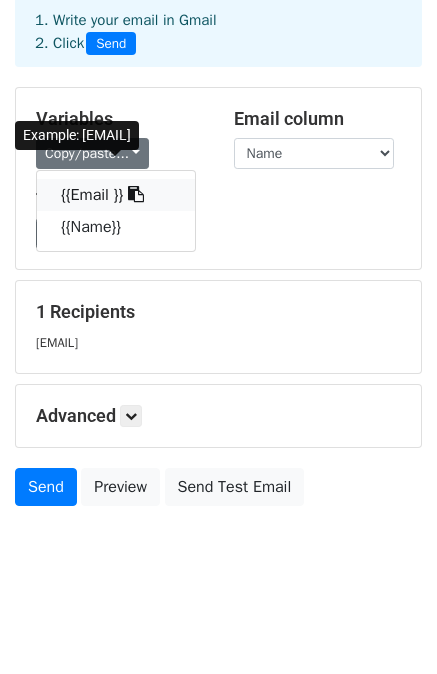 click on "{{Email }}" at bounding box center [116, 195] 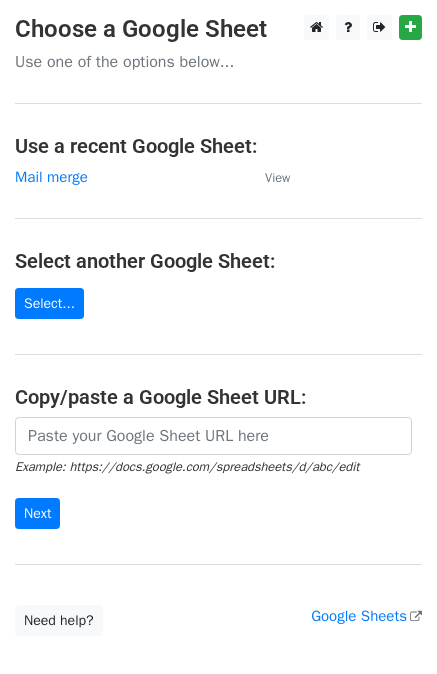 scroll, scrollTop: 0, scrollLeft: 0, axis: both 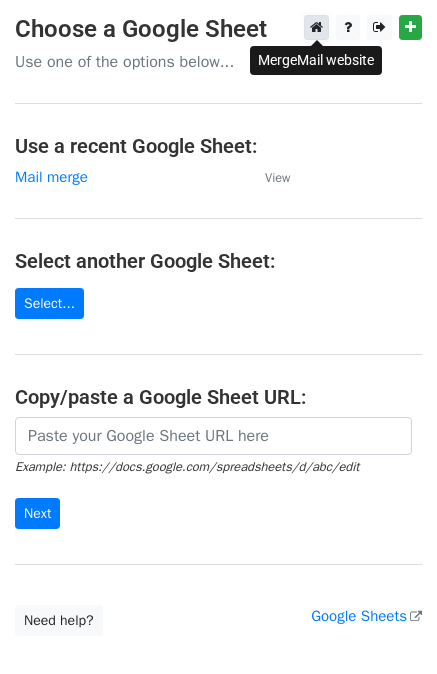click at bounding box center (316, 27) 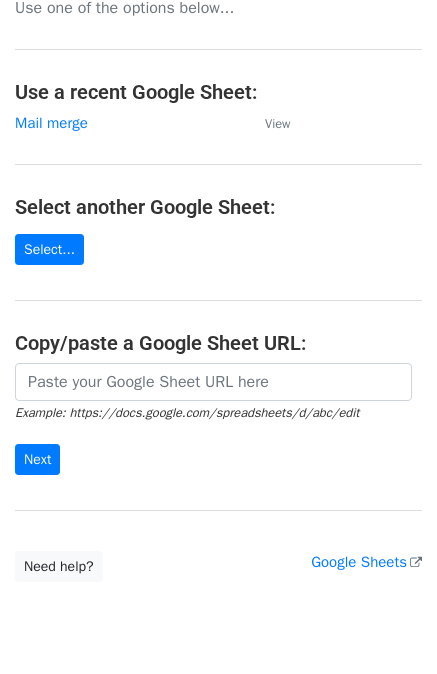 scroll, scrollTop: 0, scrollLeft: 0, axis: both 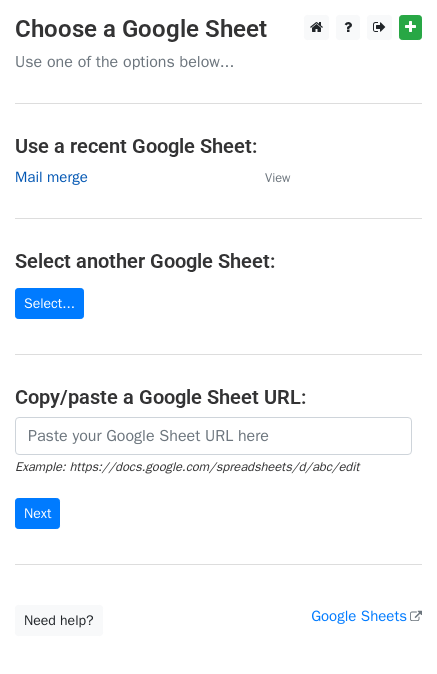 click on "Mail merge" at bounding box center [51, 177] 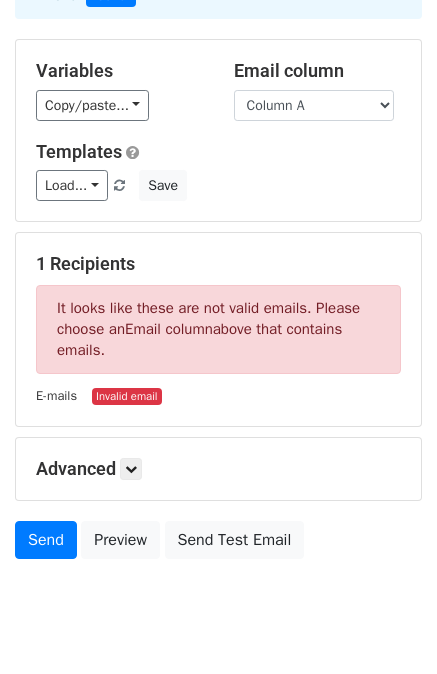 scroll, scrollTop: 200, scrollLeft: 0, axis: vertical 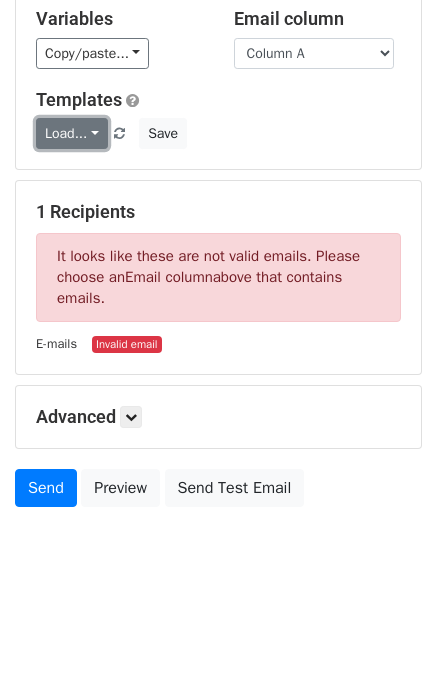 click on "Load..." at bounding box center (72, 133) 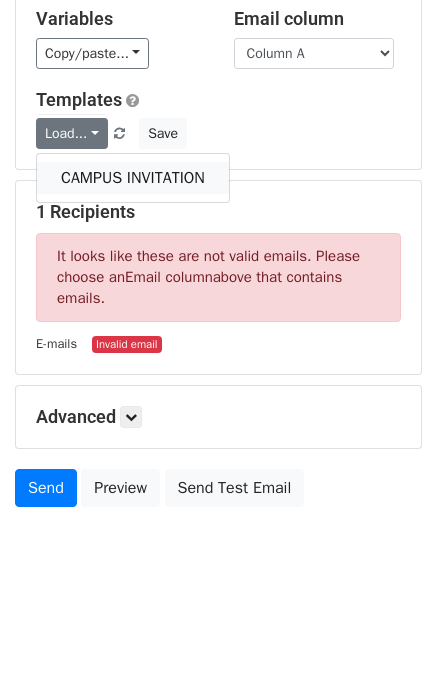 click on "CAMPUS INVITATION" at bounding box center (133, 178) 